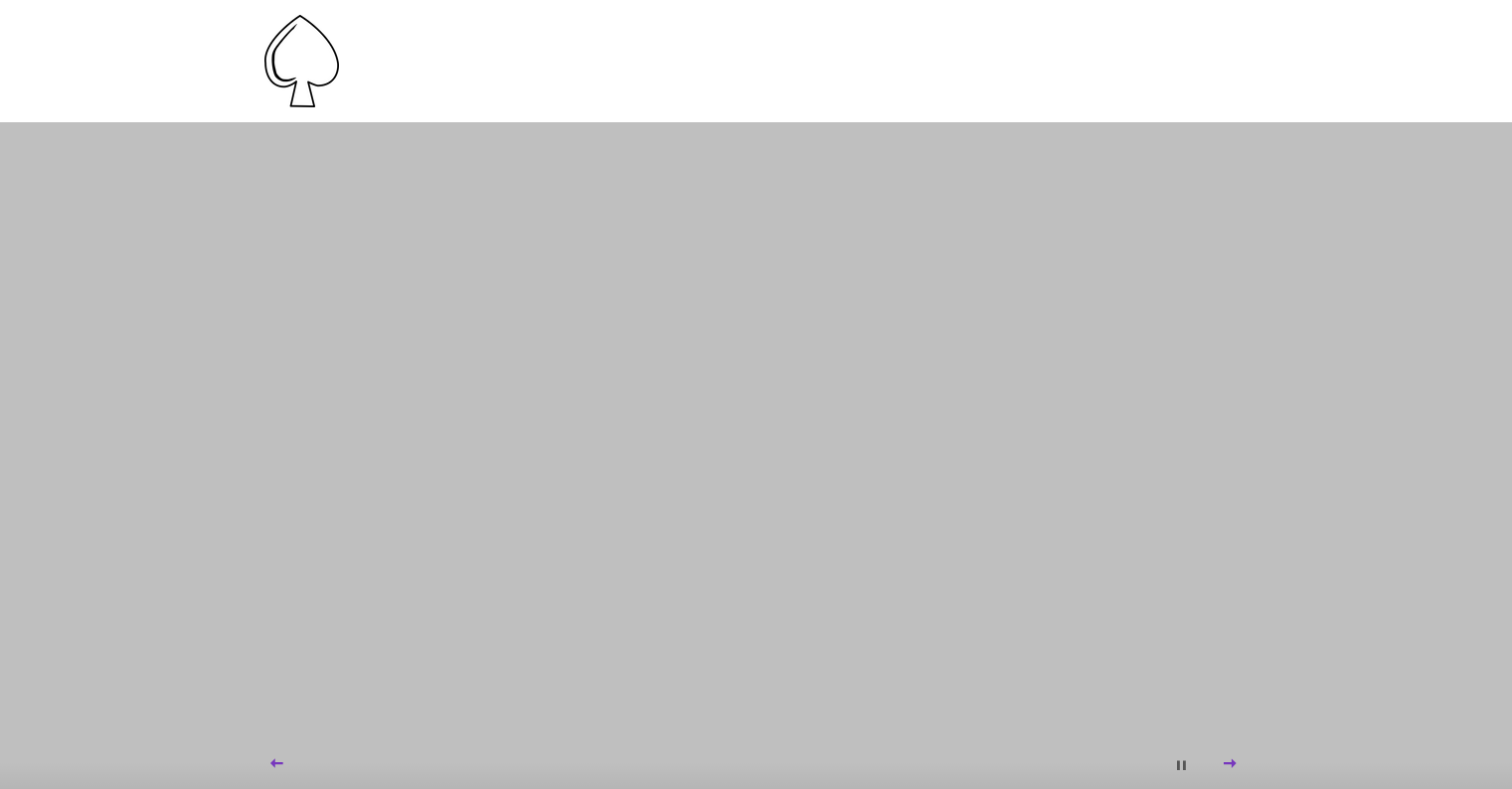 scroll, scrollTop: 0, scrollLeft: 0, axis: both 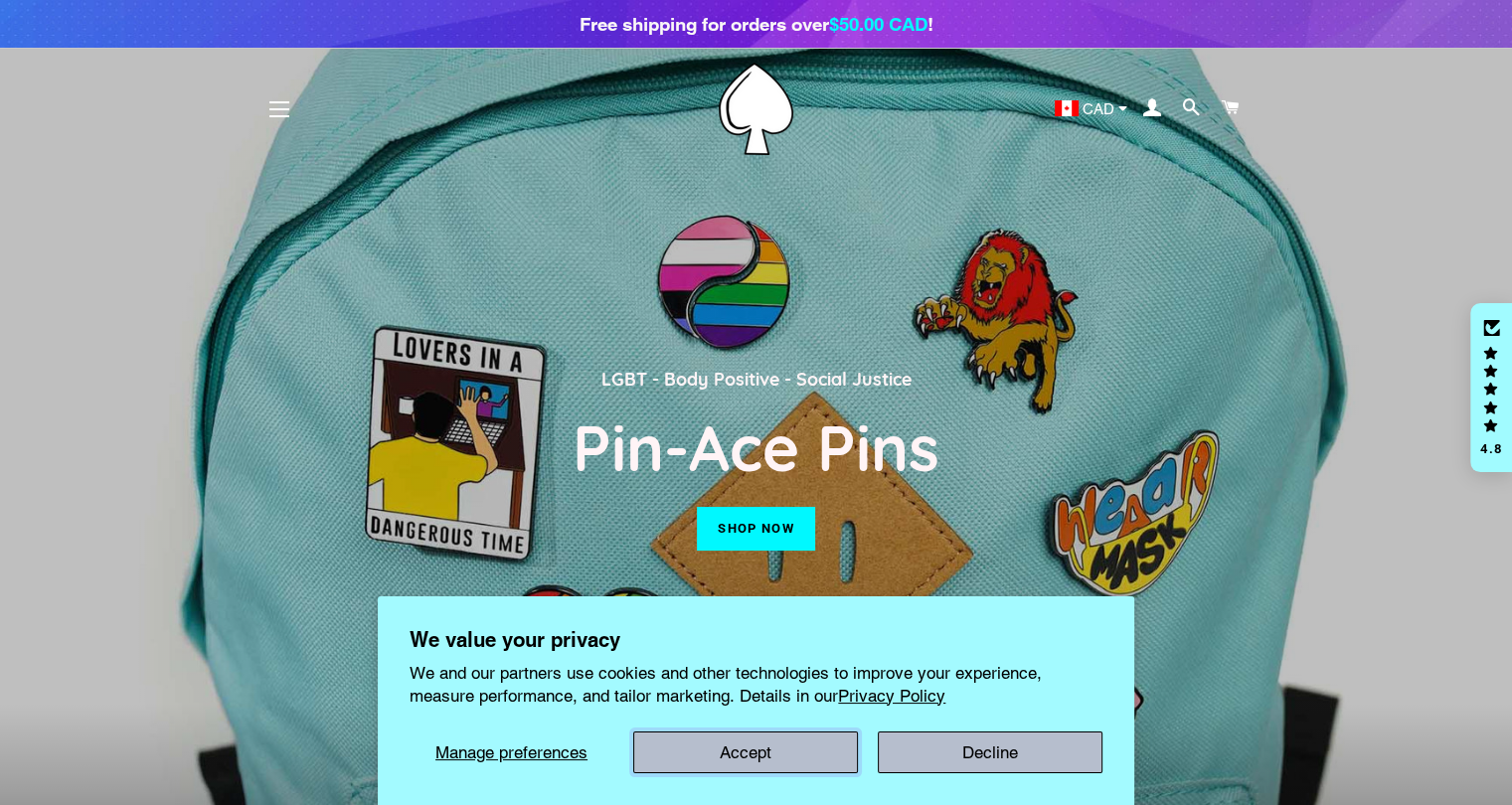 click on "Accept" at bounding box center (746, 752) 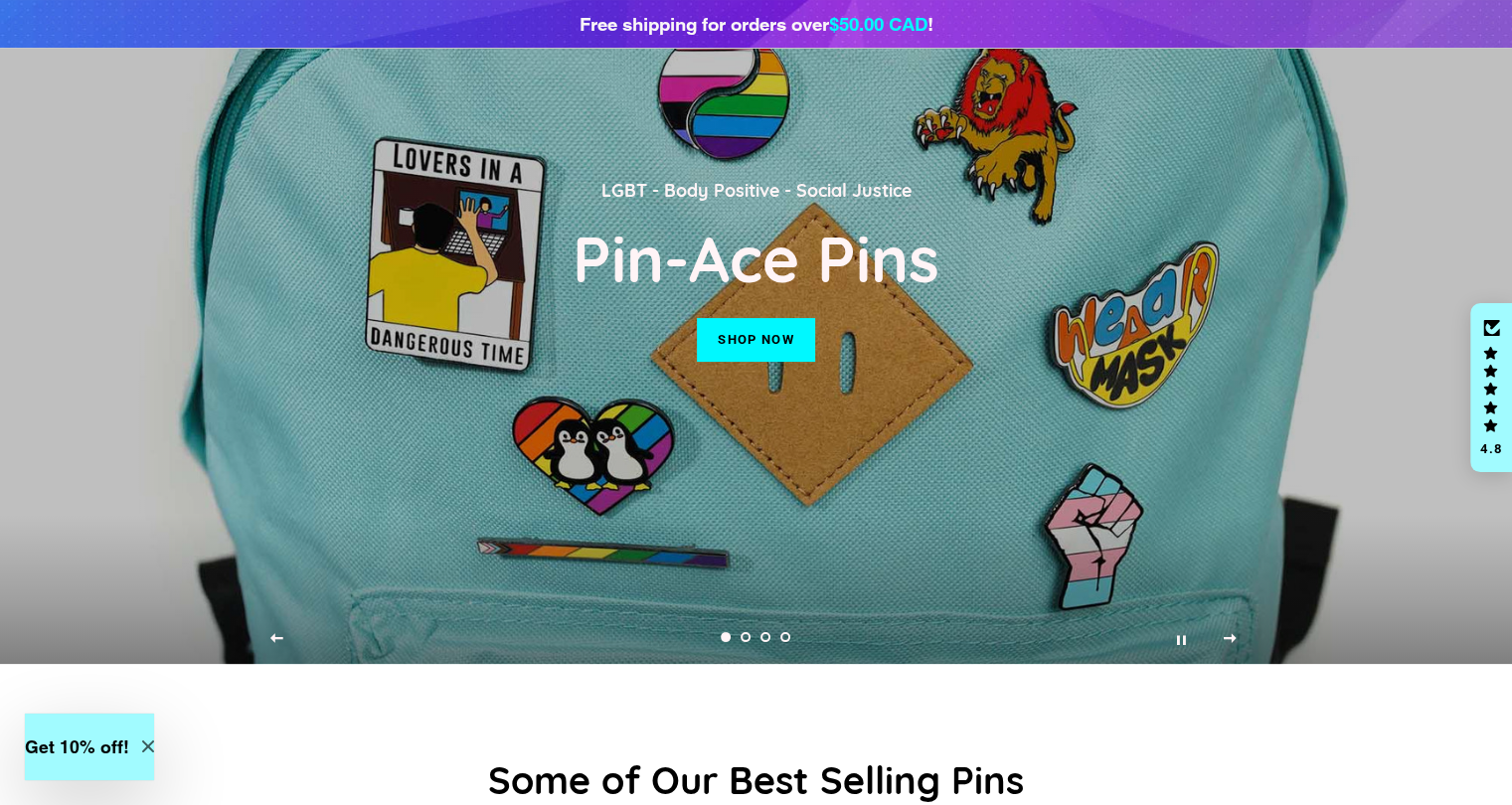 scroll, scrollTop: 109, scrollLeft: 0, axis: vertical 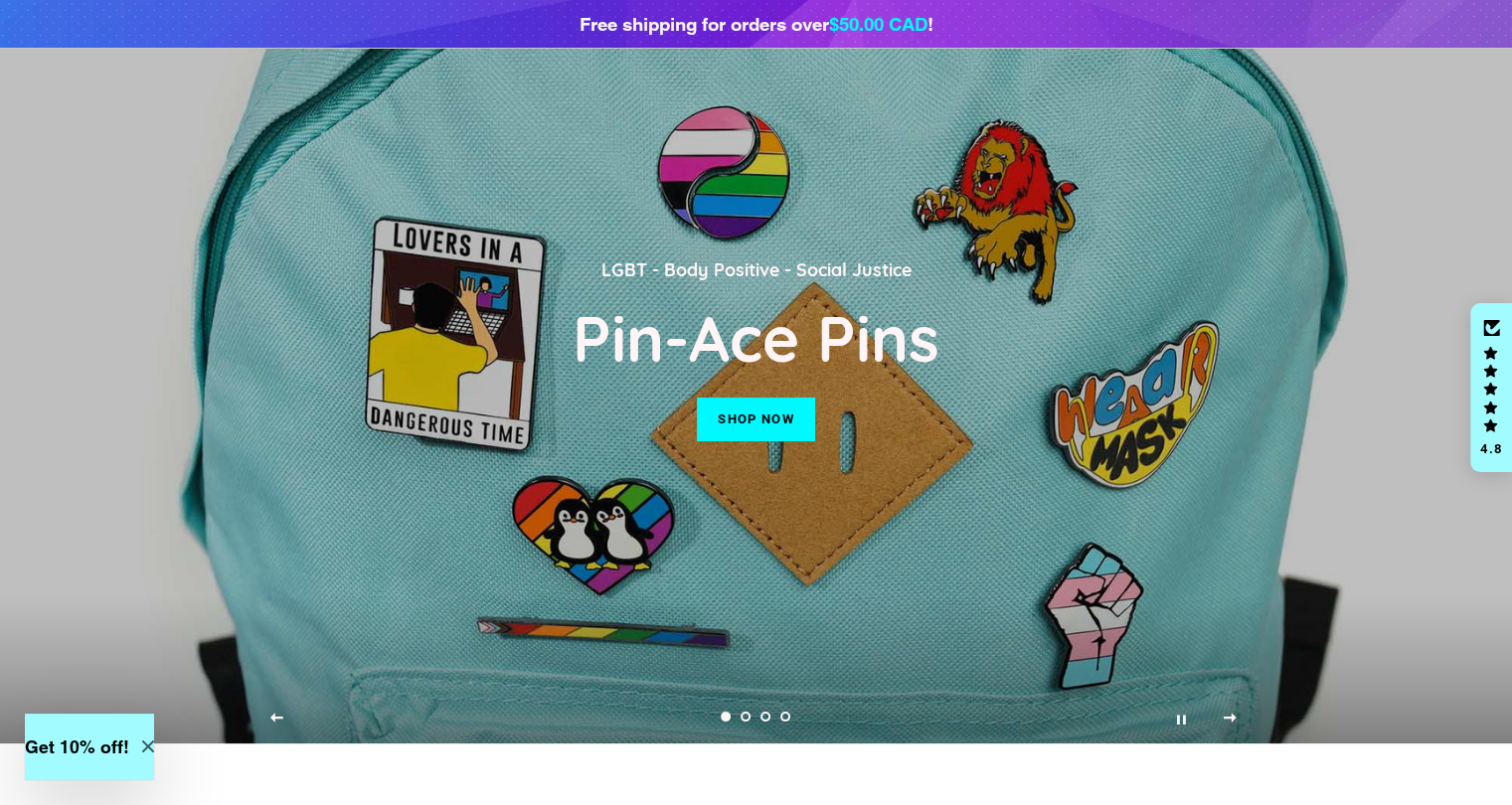 click on "Shop now" at bounding box center [756, 419] 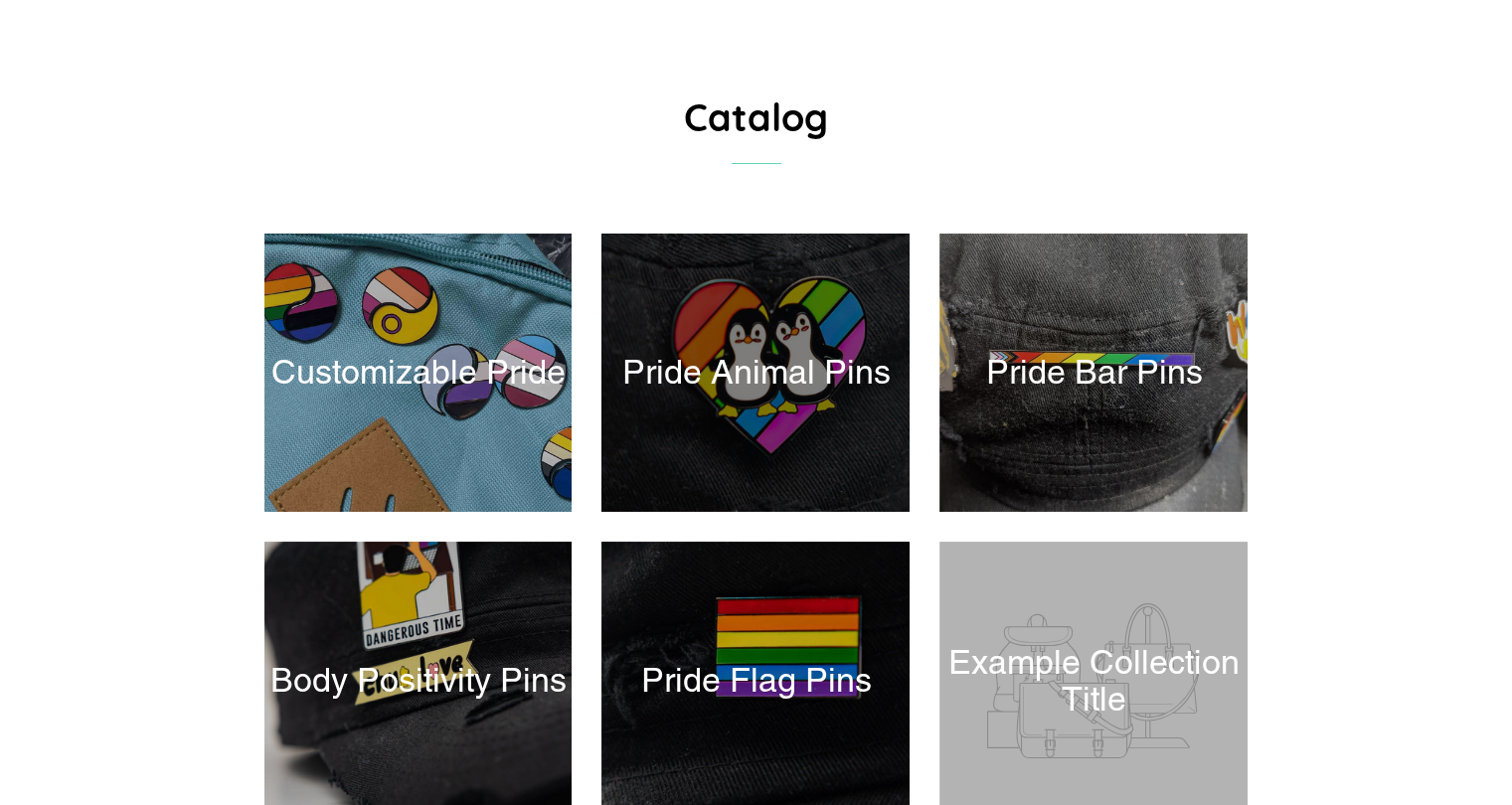scroll, scrollTop: 219, scrollLeft: 0, axis: vertical 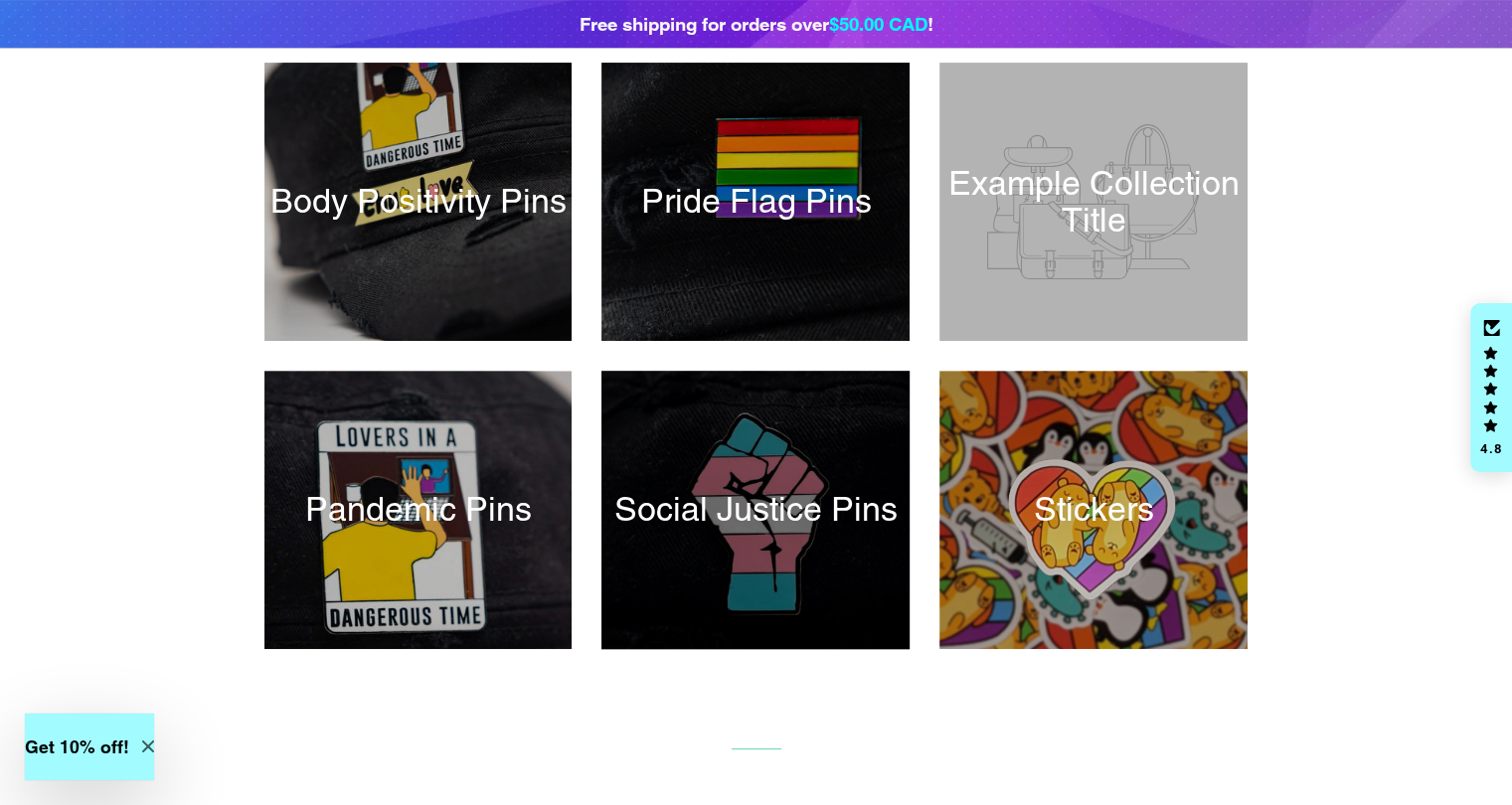 click at bounding box center [756, 510] 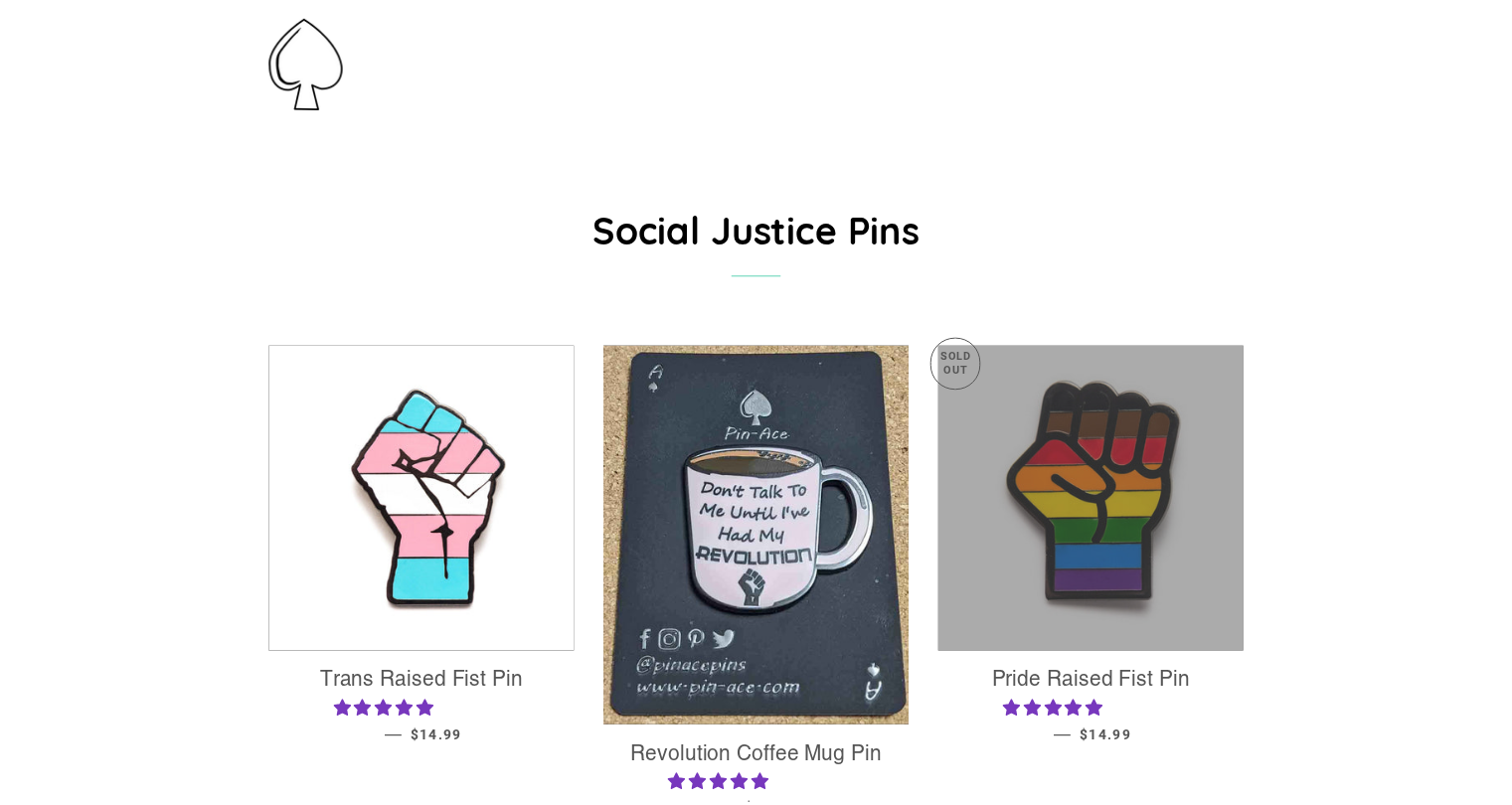 scroll, scrollTop: 0, scrollLeft: 0, axis: both 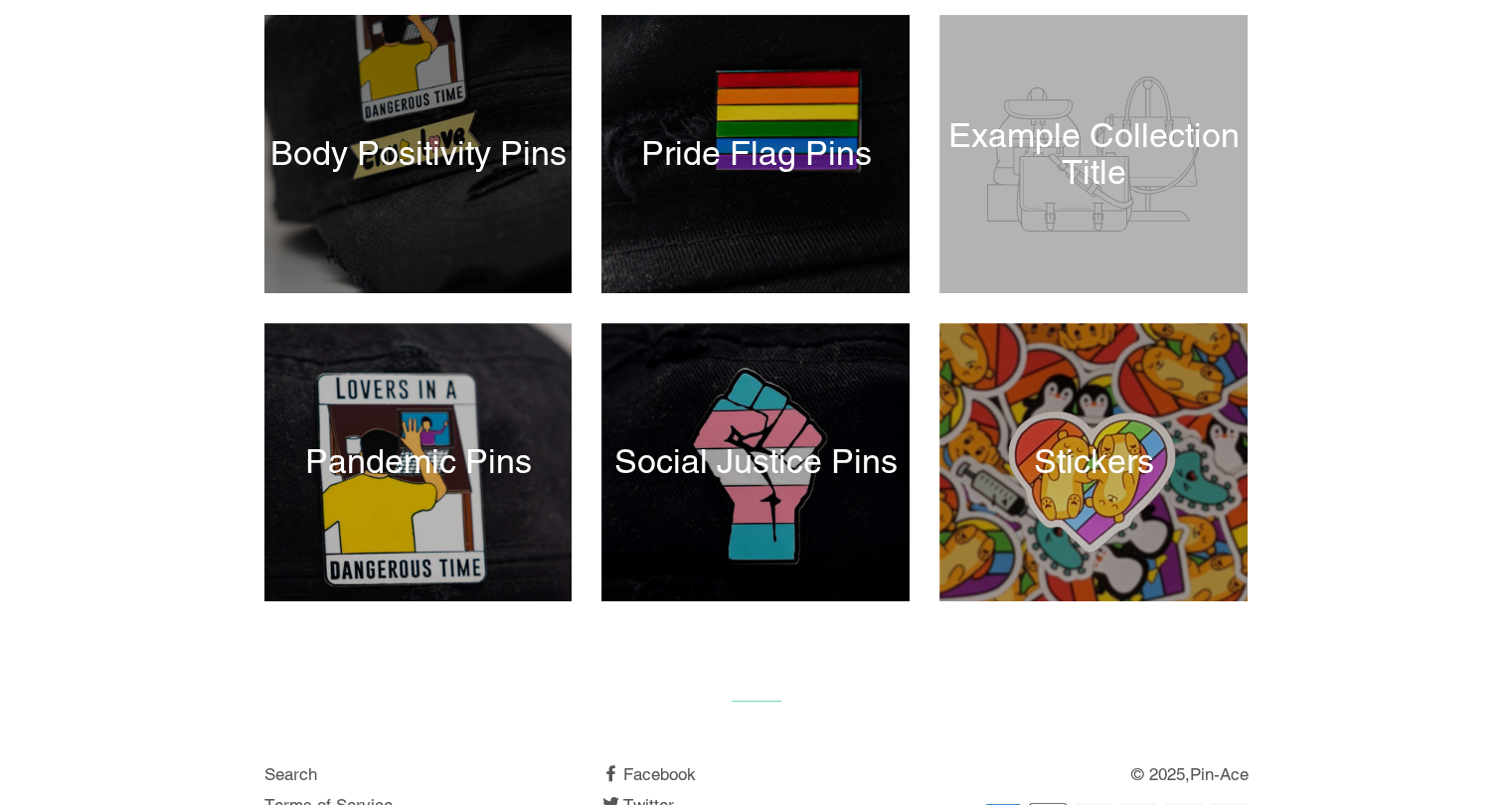 click at bounding box center [418, 154] 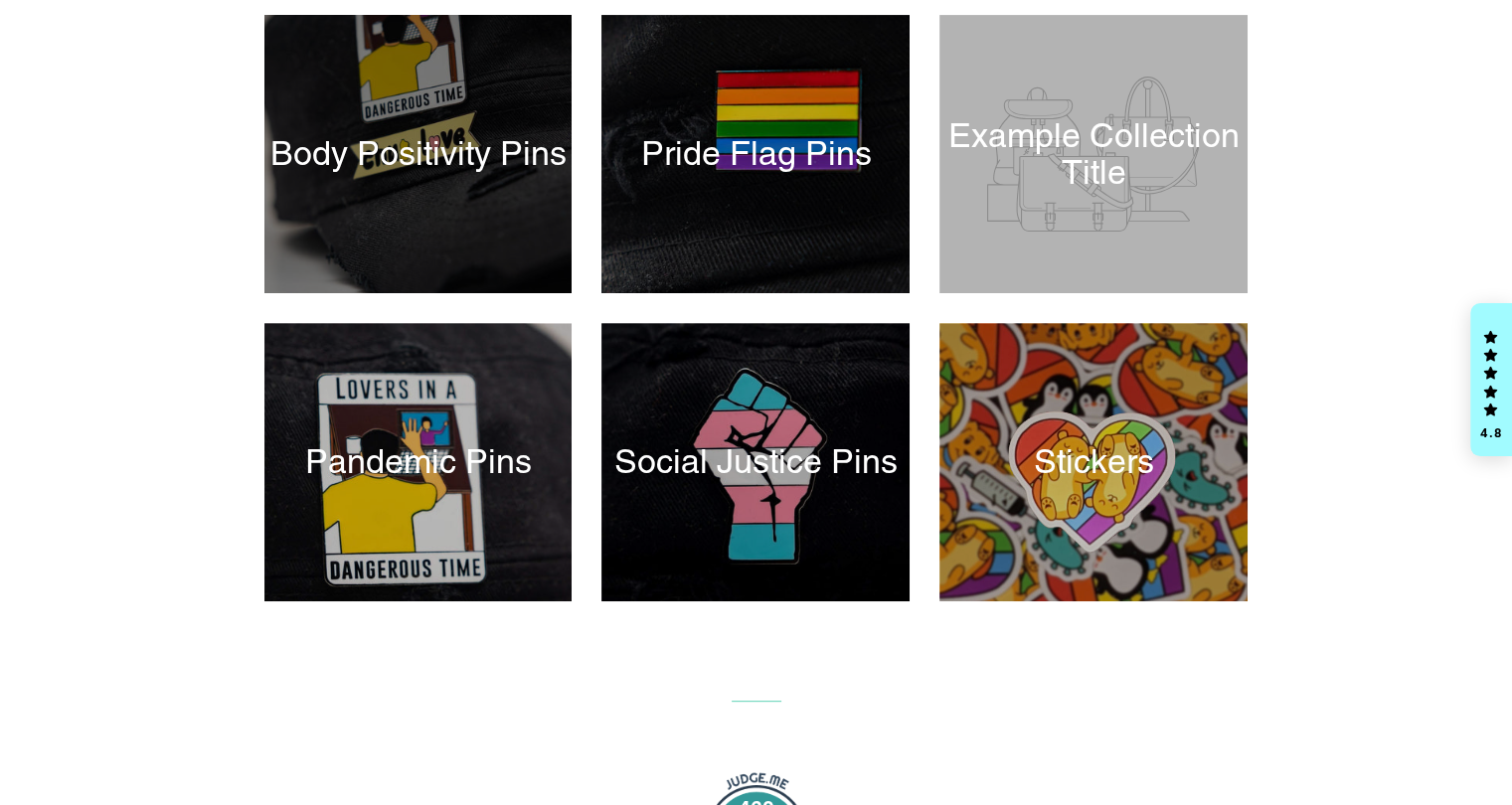 scroll, scrollTop: 0, scrollLeft: 0, axis: both 